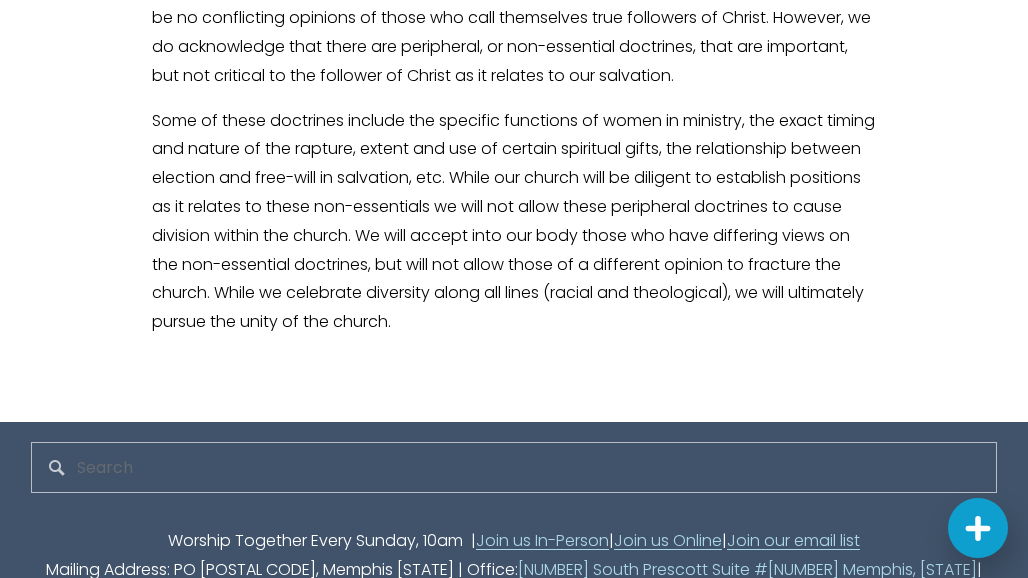 scroll, scrollTop: 4348, scrollLeft: 0, axis: vertical 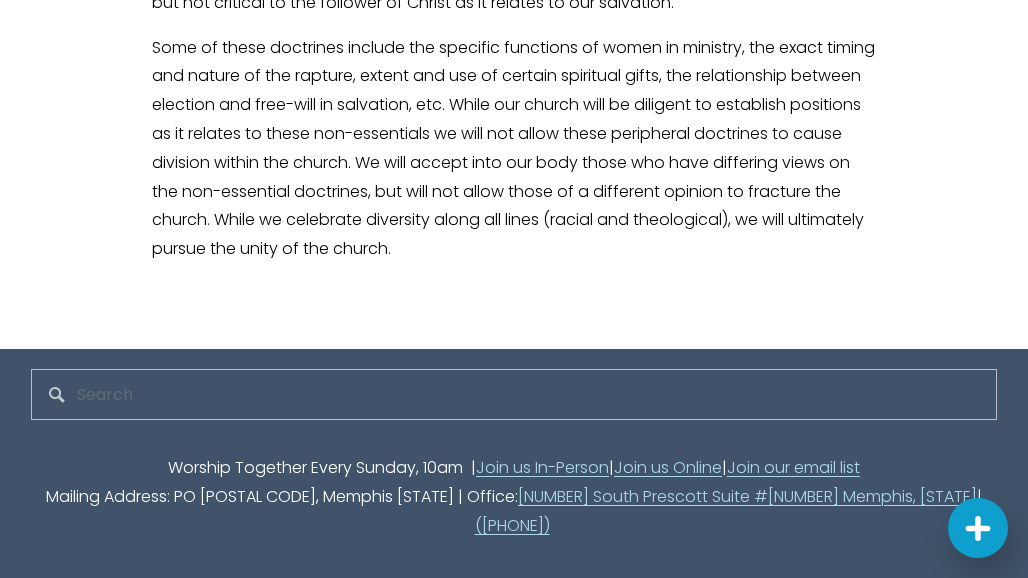 click on "Join us In-Person" at bounding box center (542, 468) 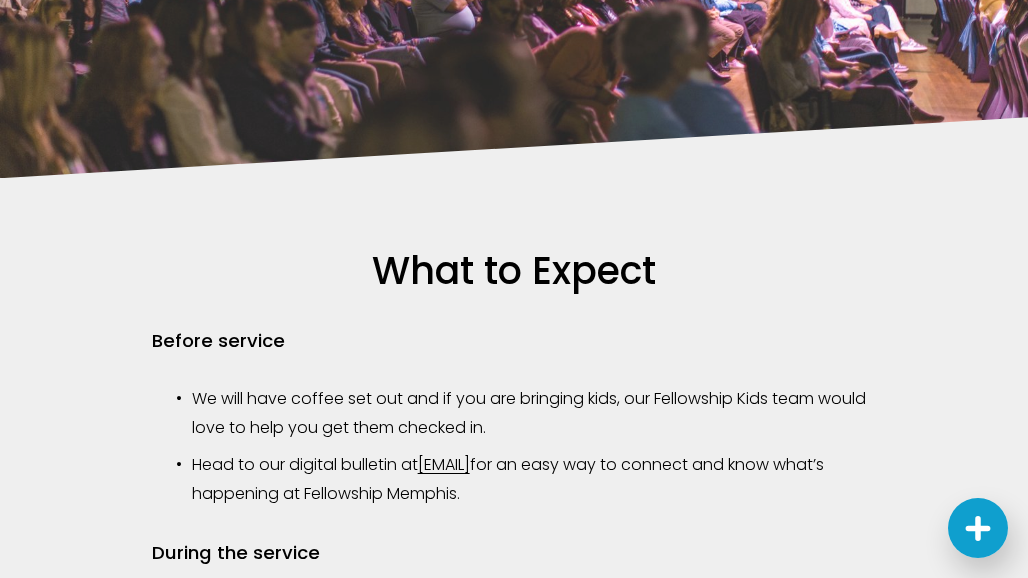 scroll, scrollTop: 1226, scrollLeft: 0, axis: vertical 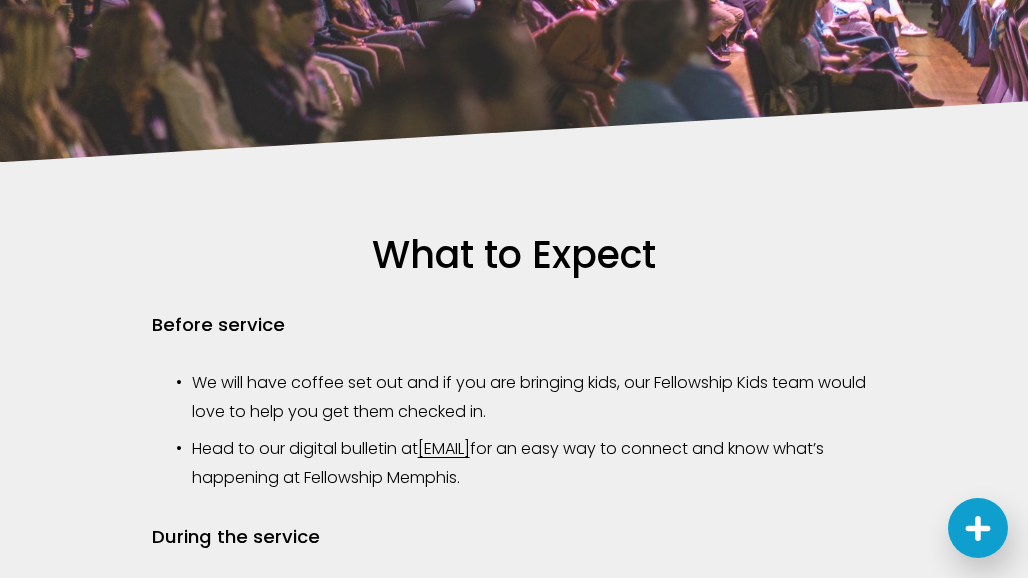 click on "fellowship.news" at bounding box center (444, 448) 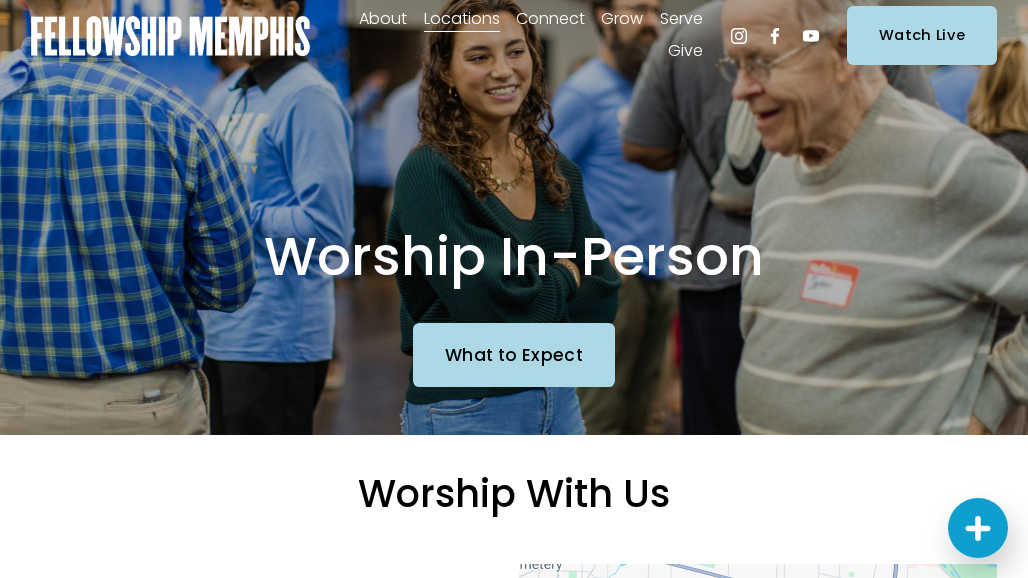 scroll, scrollTop: 0, scrollLeft: 0, axis: both 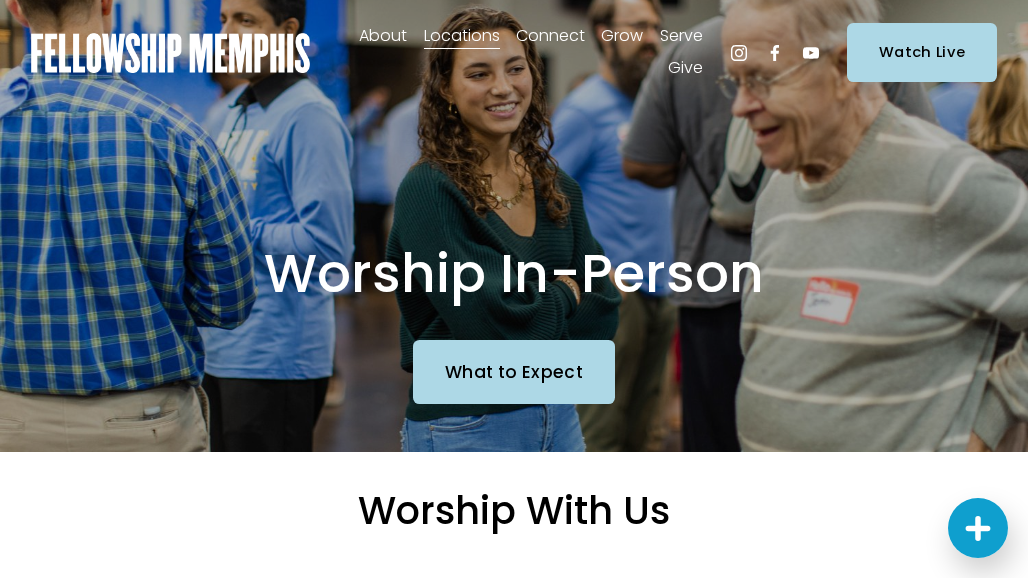 click on "Alpha" at bounding box center (0, 0) 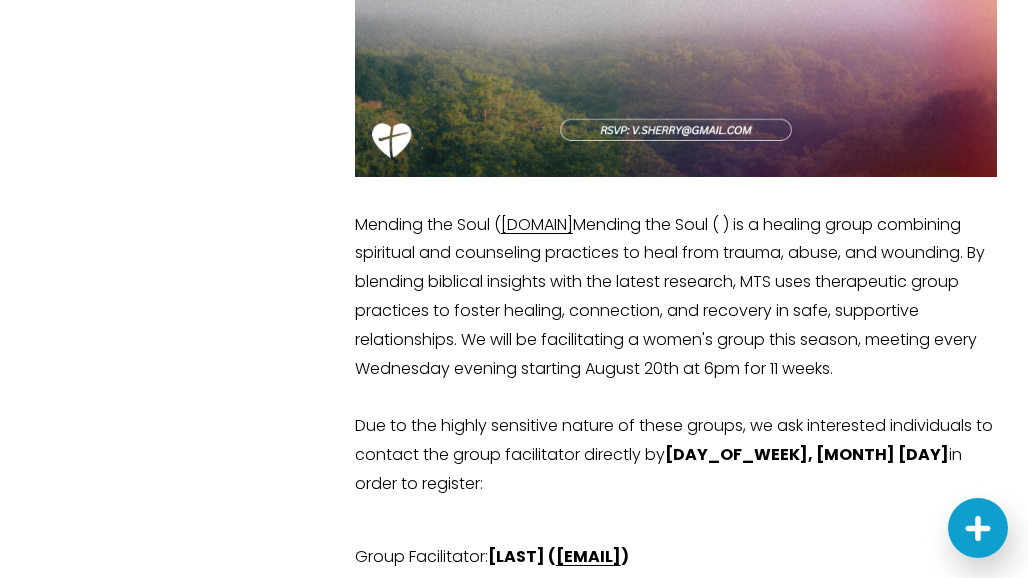 scroll, scrollTop: 357, scrollLeft: 0, axis: vertical 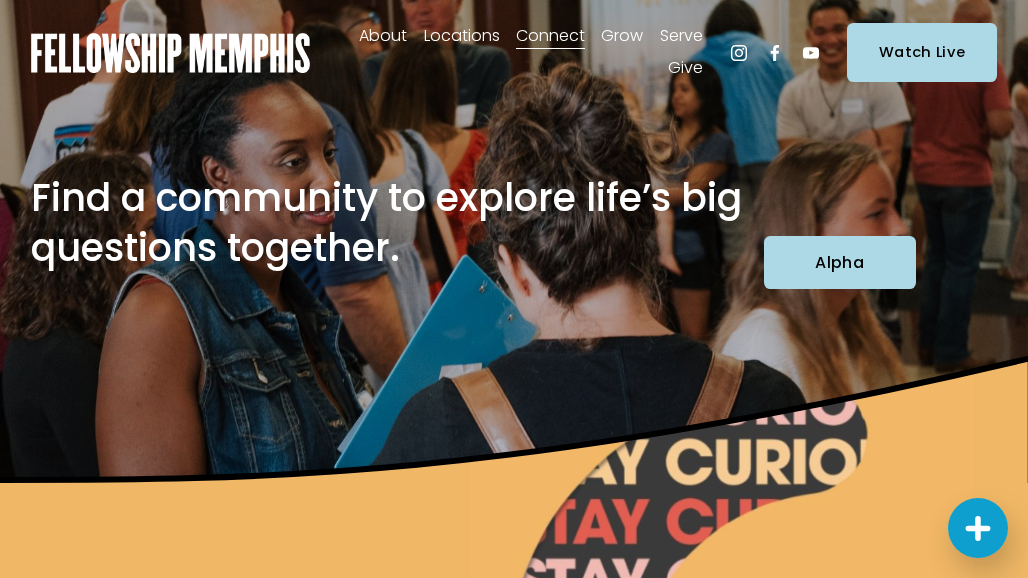 click on "About" at bounding box center [383, 36] 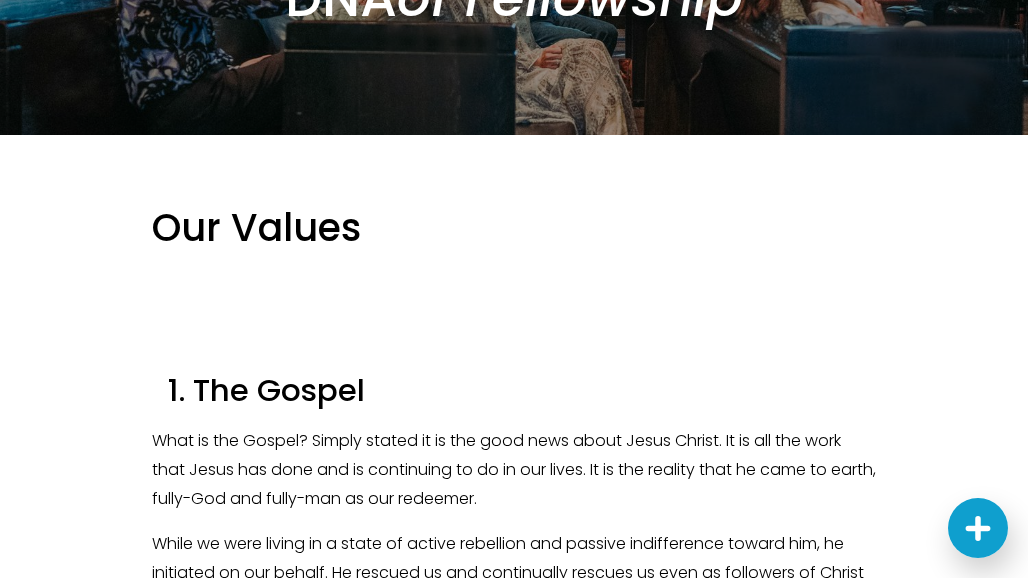 scroll, scrollTop: 0, scrollLeft: 0, axis: both 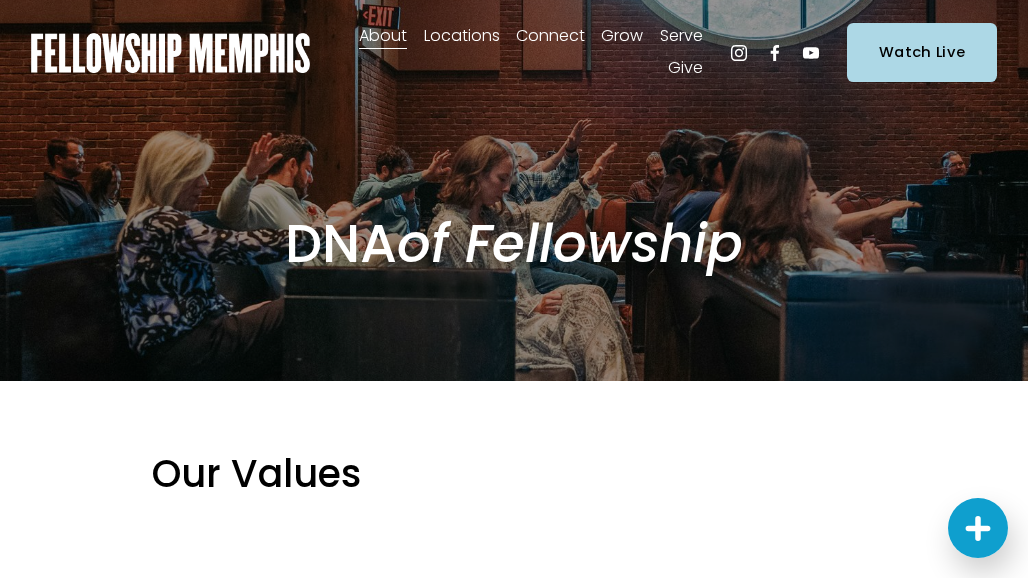 click on "In-Person" at bounding box center [0, 0] 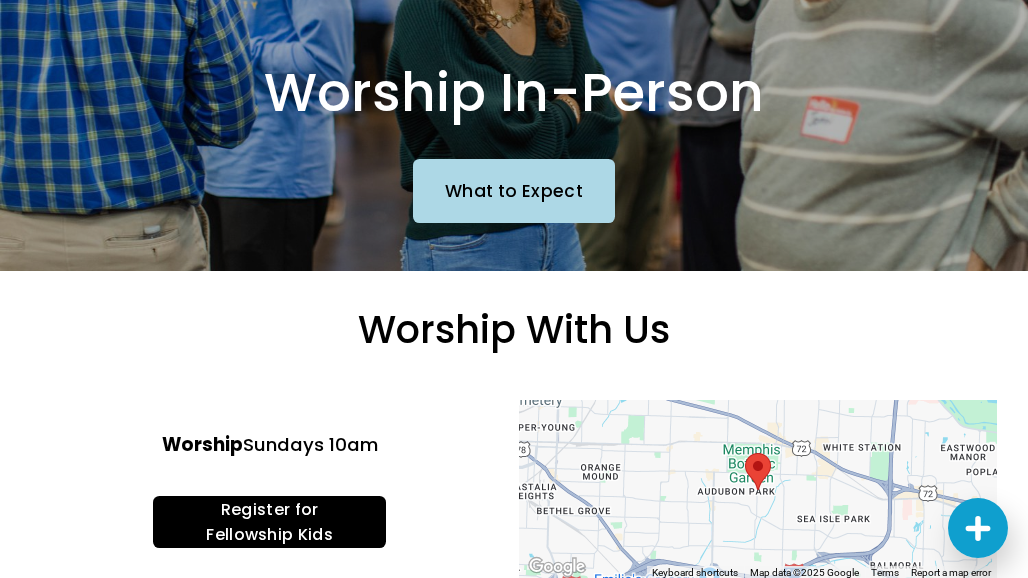 scroll, scrollTop: 0, scrollLeft: 0, axis: both 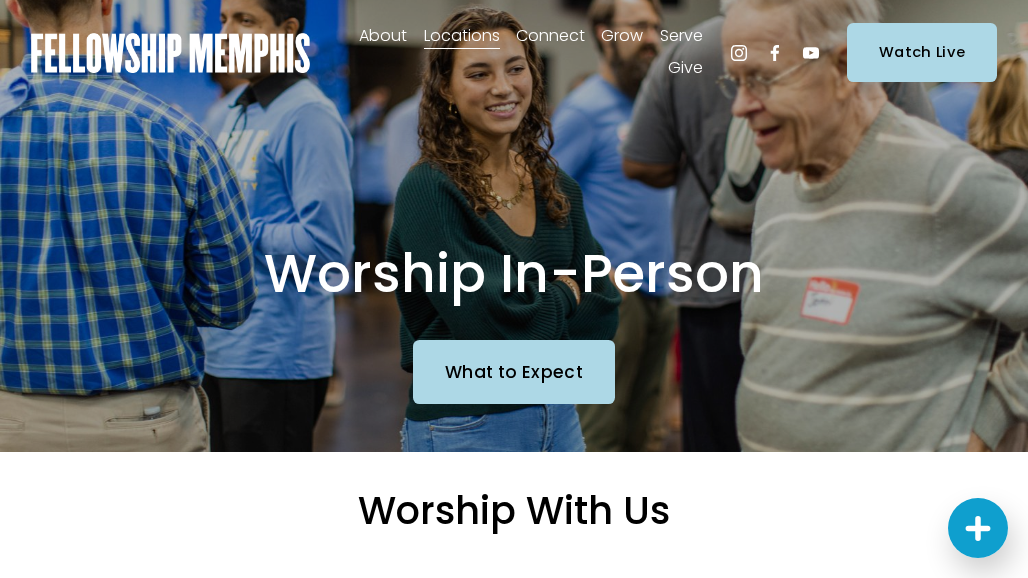 click on "Careers" at bounding box center [0, 0] 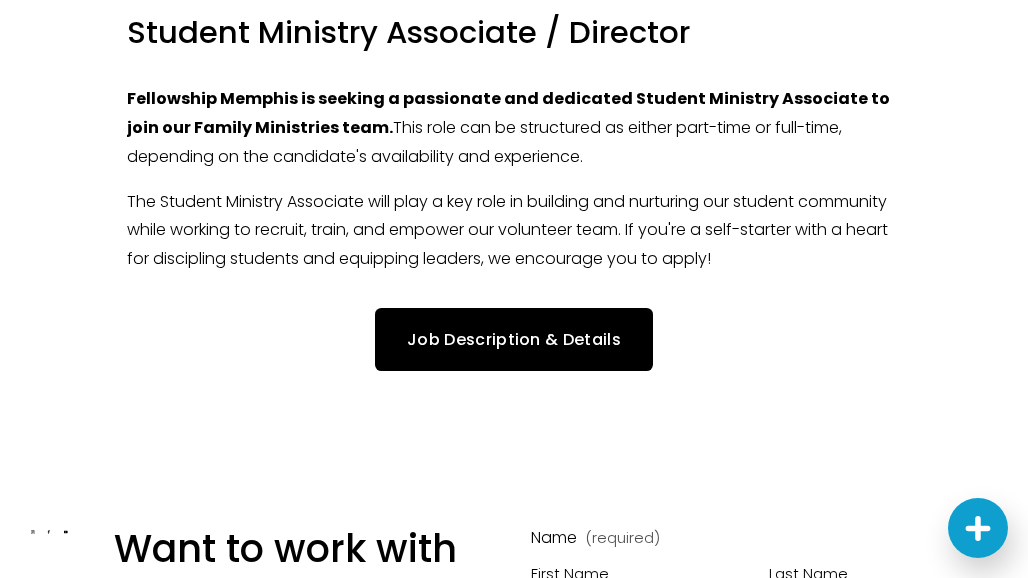 scroll, scrollTop: 513, scrollLeft: 0, axis: vertical 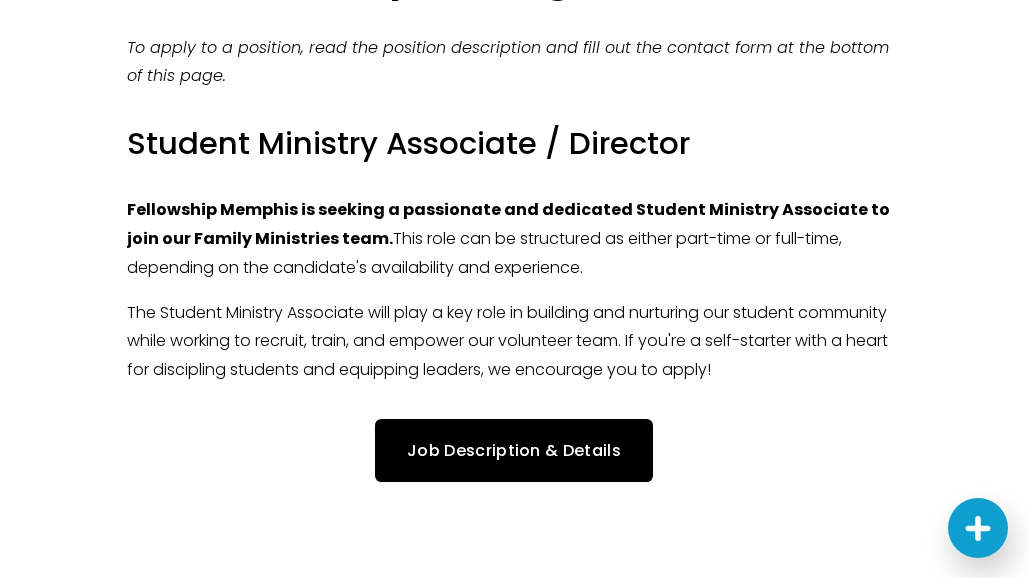 click on "Job Description & Details" at bounding box center (514, 450) 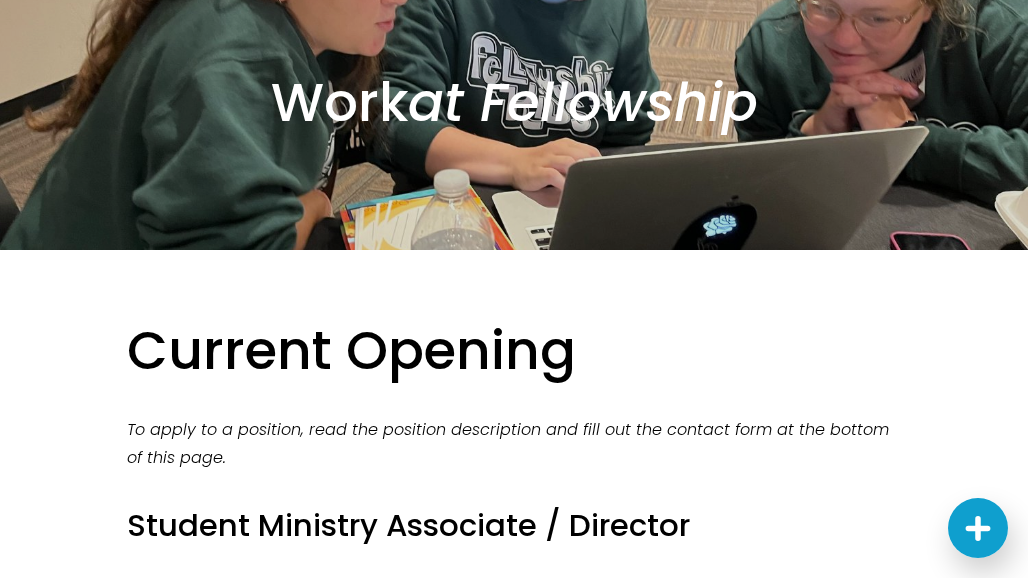 scroll, scrollTop: 0, scrollLeft: 0, axis: both 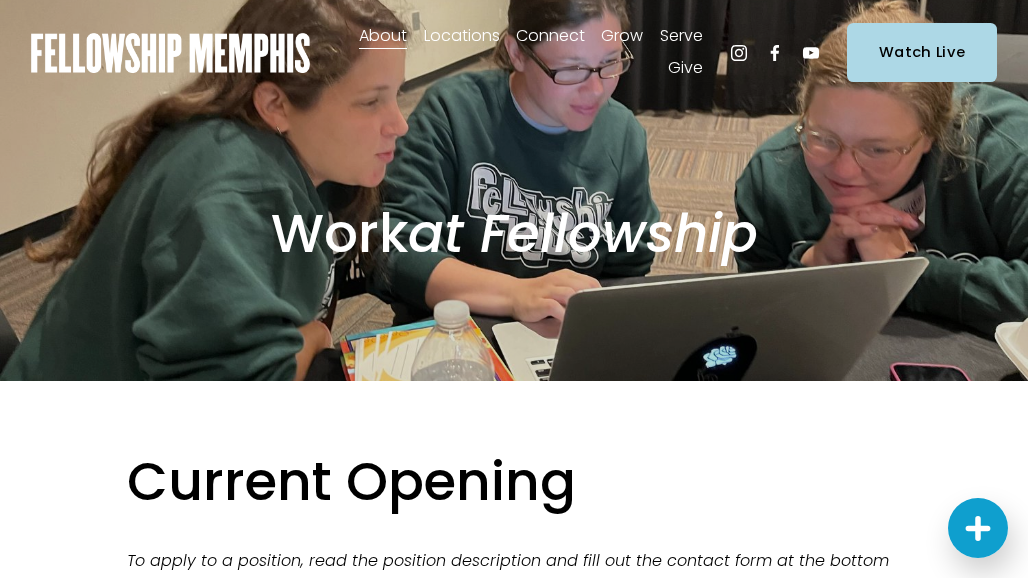 click on "Discipleship Resources" at bounding box center (0, 0) 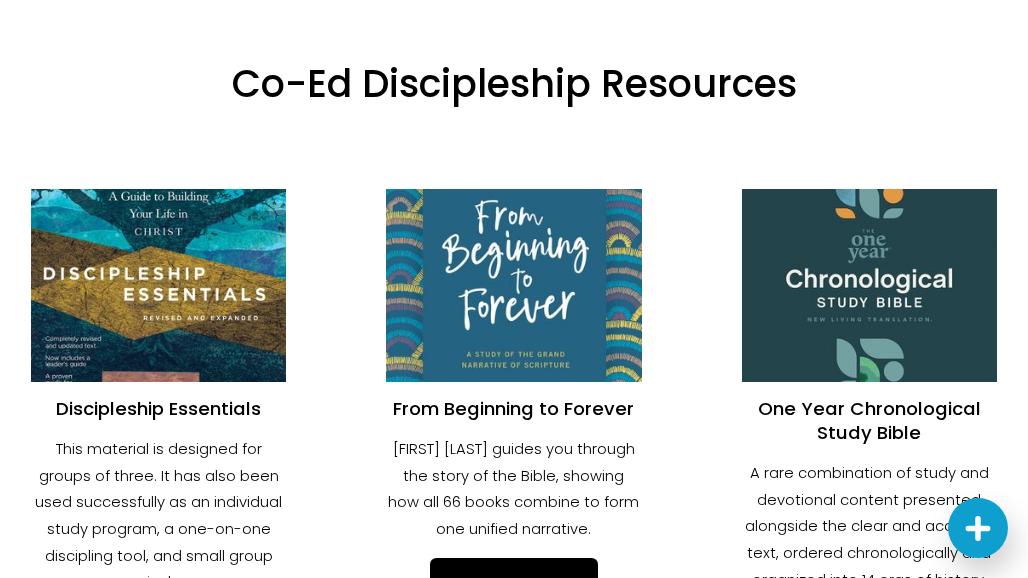 scroll, scrollTop: 0, scrollLeft: 0, axis: both 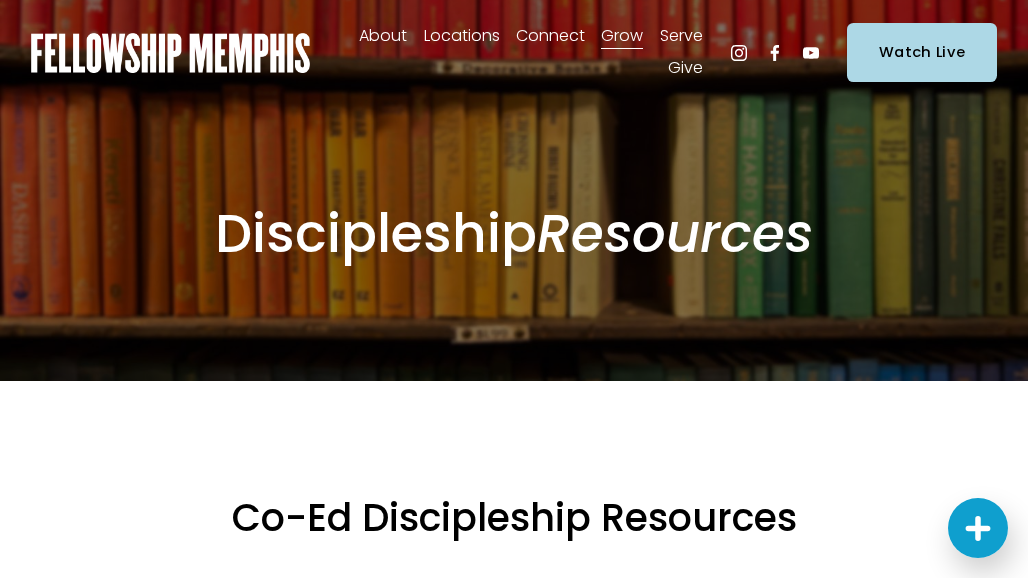 click on "Announcements" at bounding box center (0, 0) 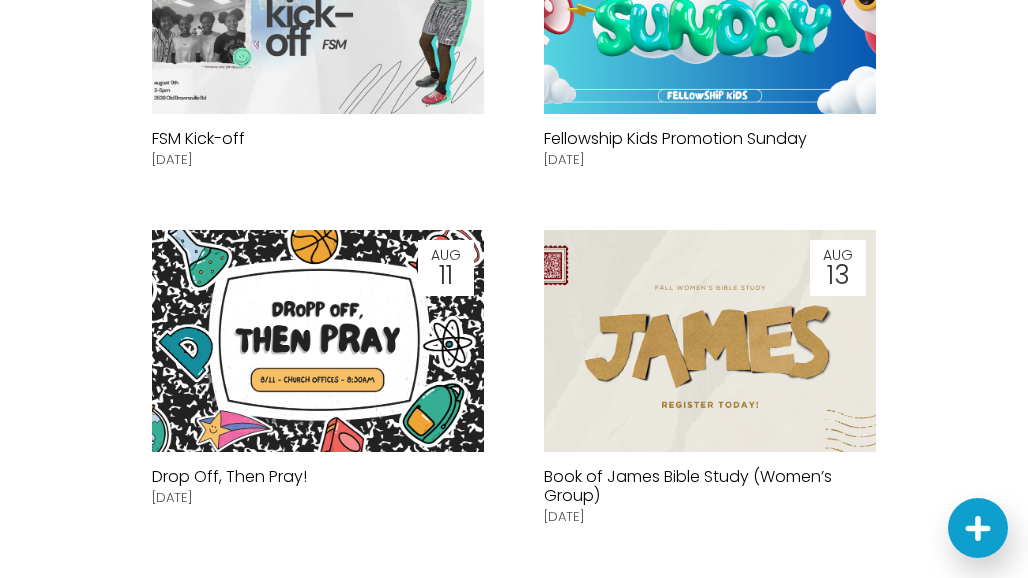 scroll, scrollTop: 984, scrollLeft: 0, axis: vertical 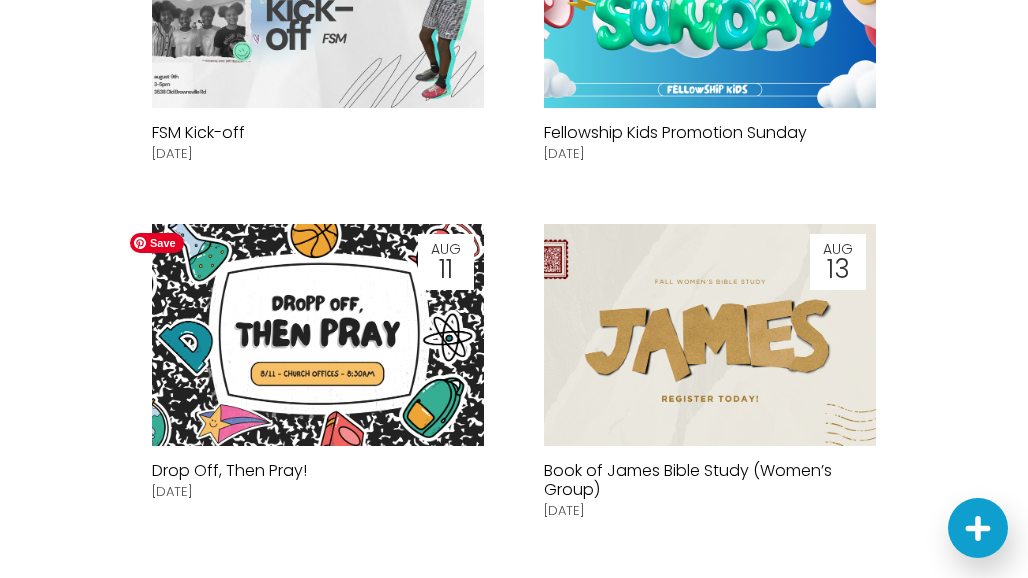 click at bounding box center (317, 335) 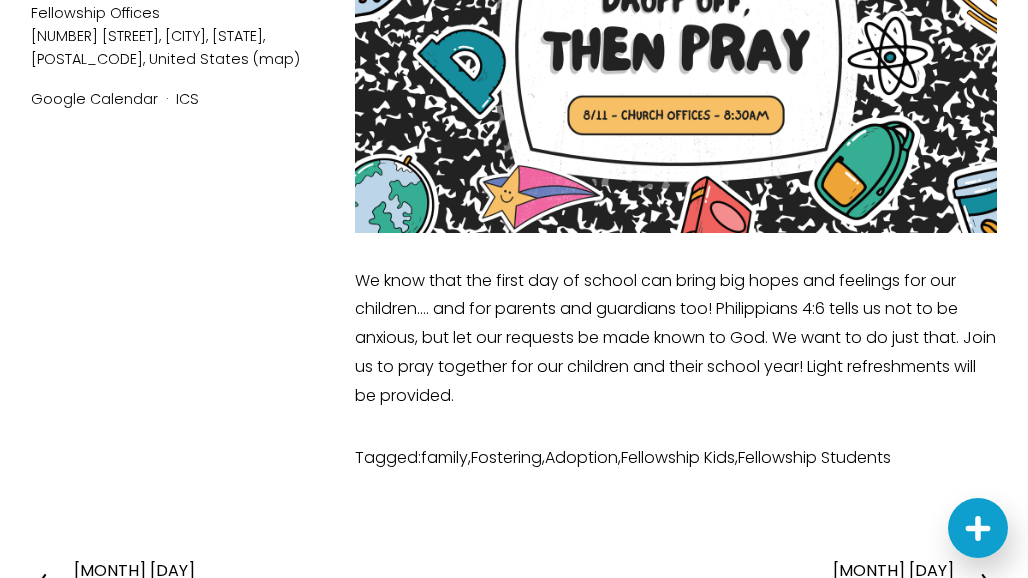 scroll, scrollTop: 430, scrollLeft: 0, axis: vertical 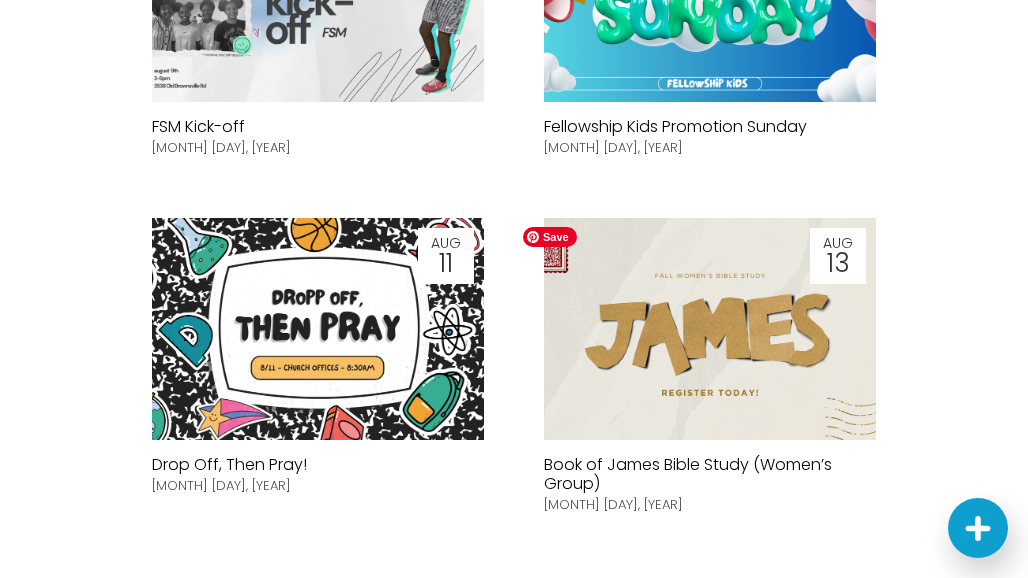 click at bounding box center (710, 329) 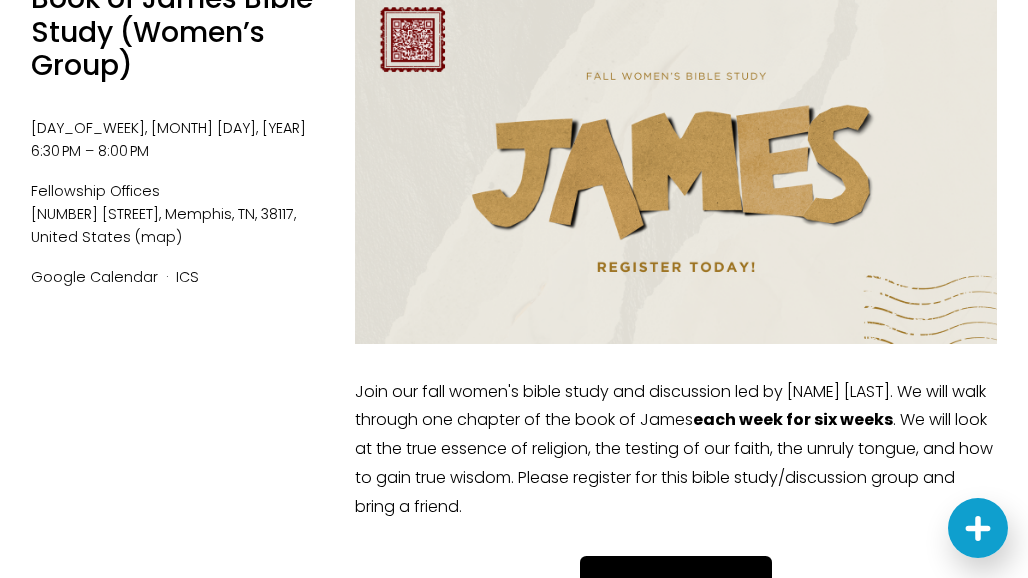 scroll, scrollTop: 319, scrollLeft: 0, axis: vertical 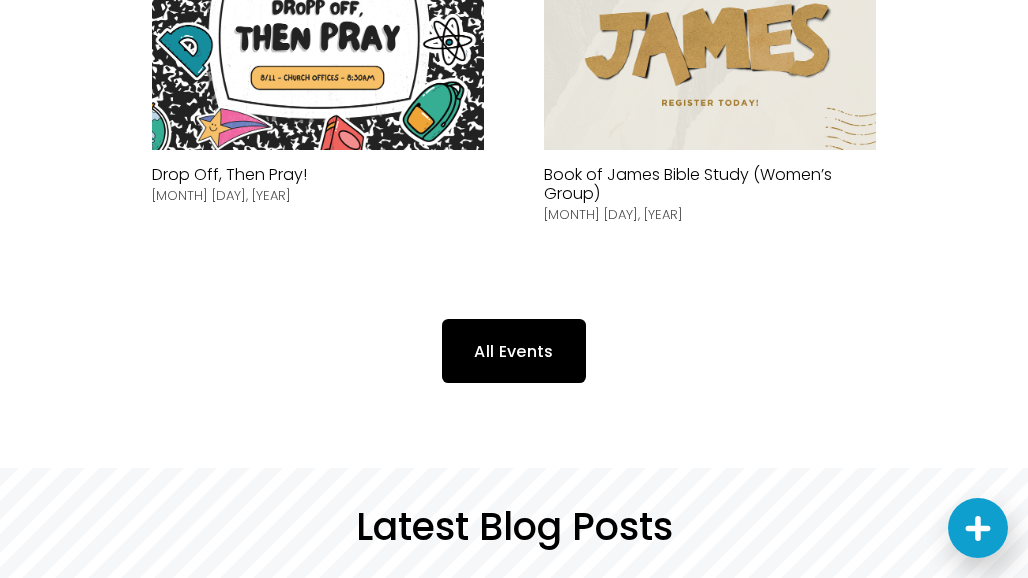 click on "All Events" at bounding box center (513, 350) 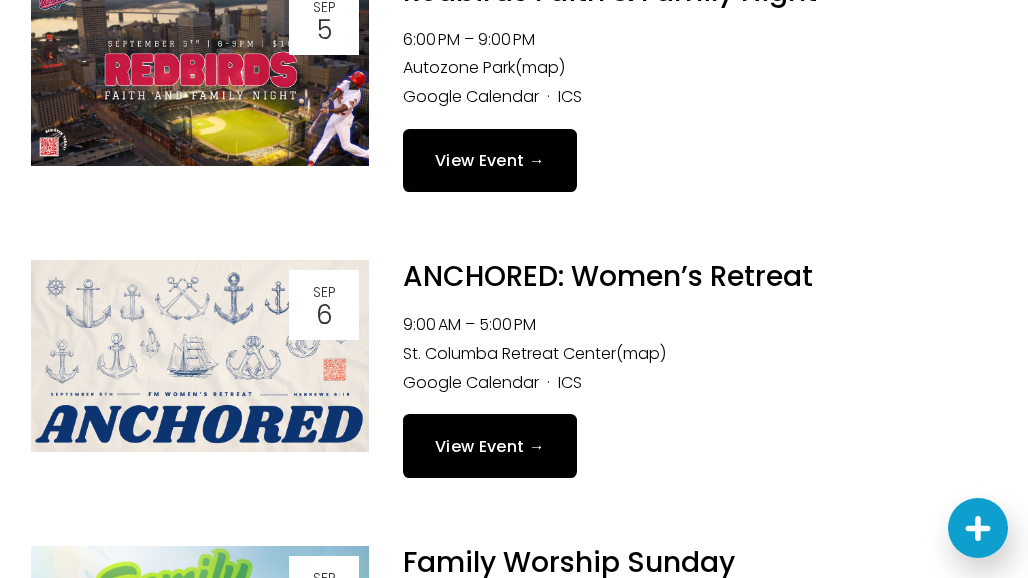 scroll, scrollTop: 3792, scrollLeft: 0, axis: vertical 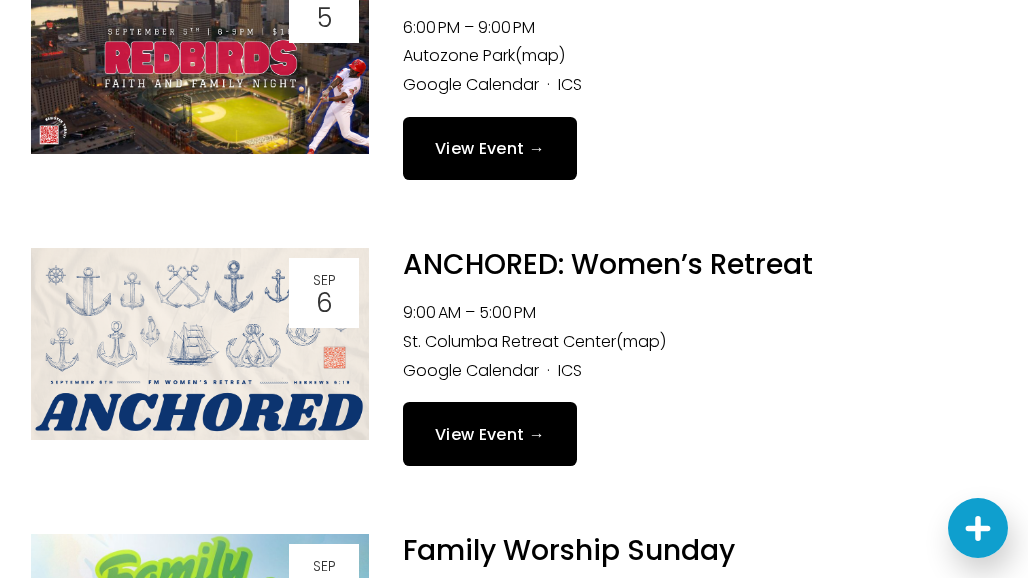 click on "View Event →" at bounding box center (490, 433) 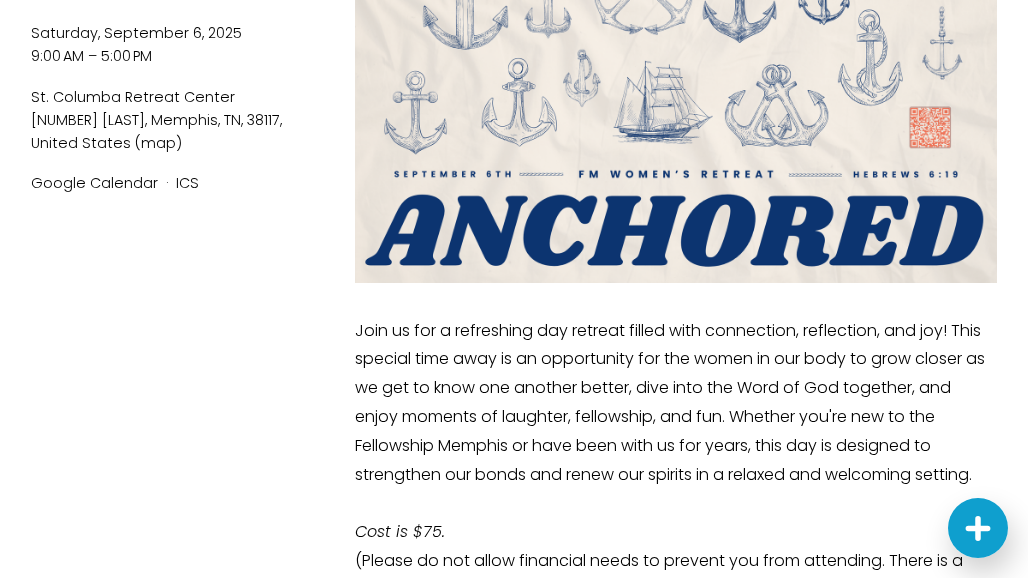 scroll, scrollTop: 334, scrollLeft: 0, axis: vertical 